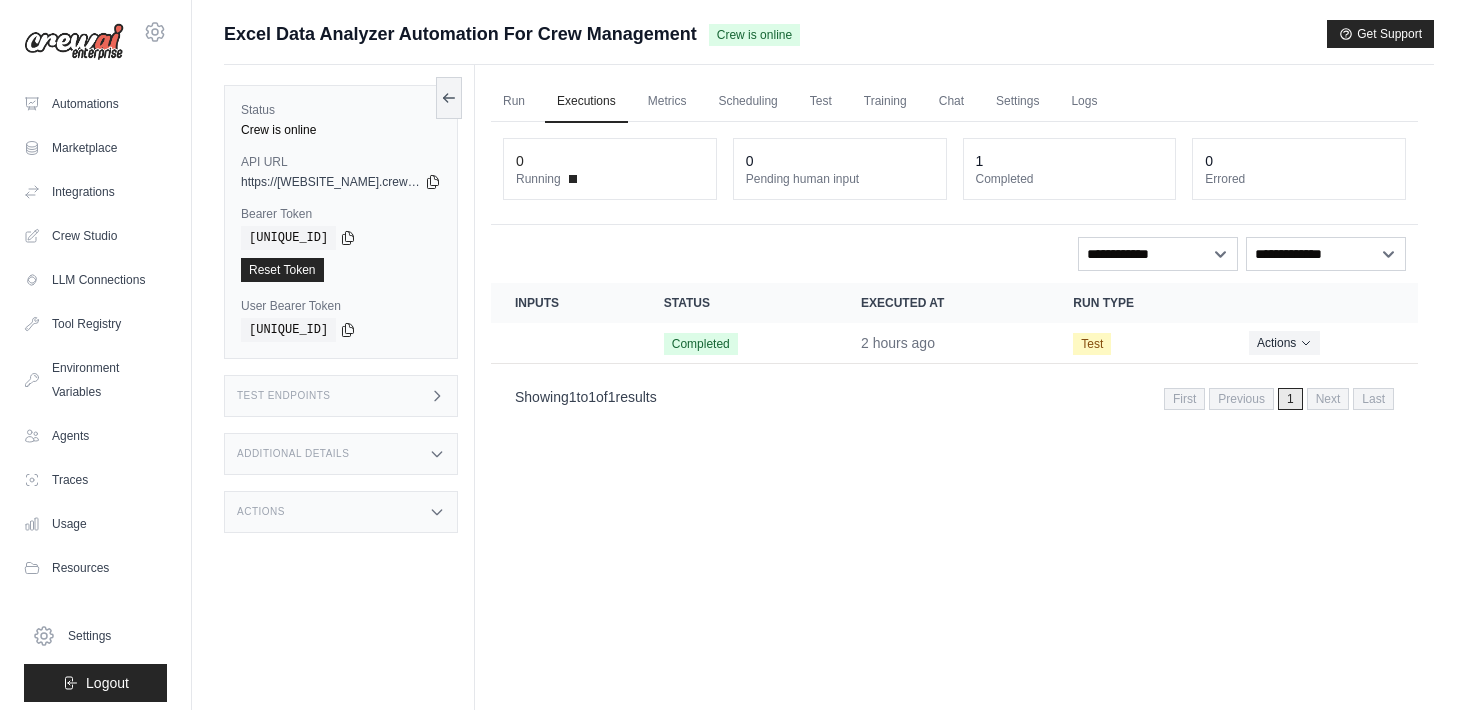 scroll, scrollTop: 0, scrollLeft: 0, axis: both 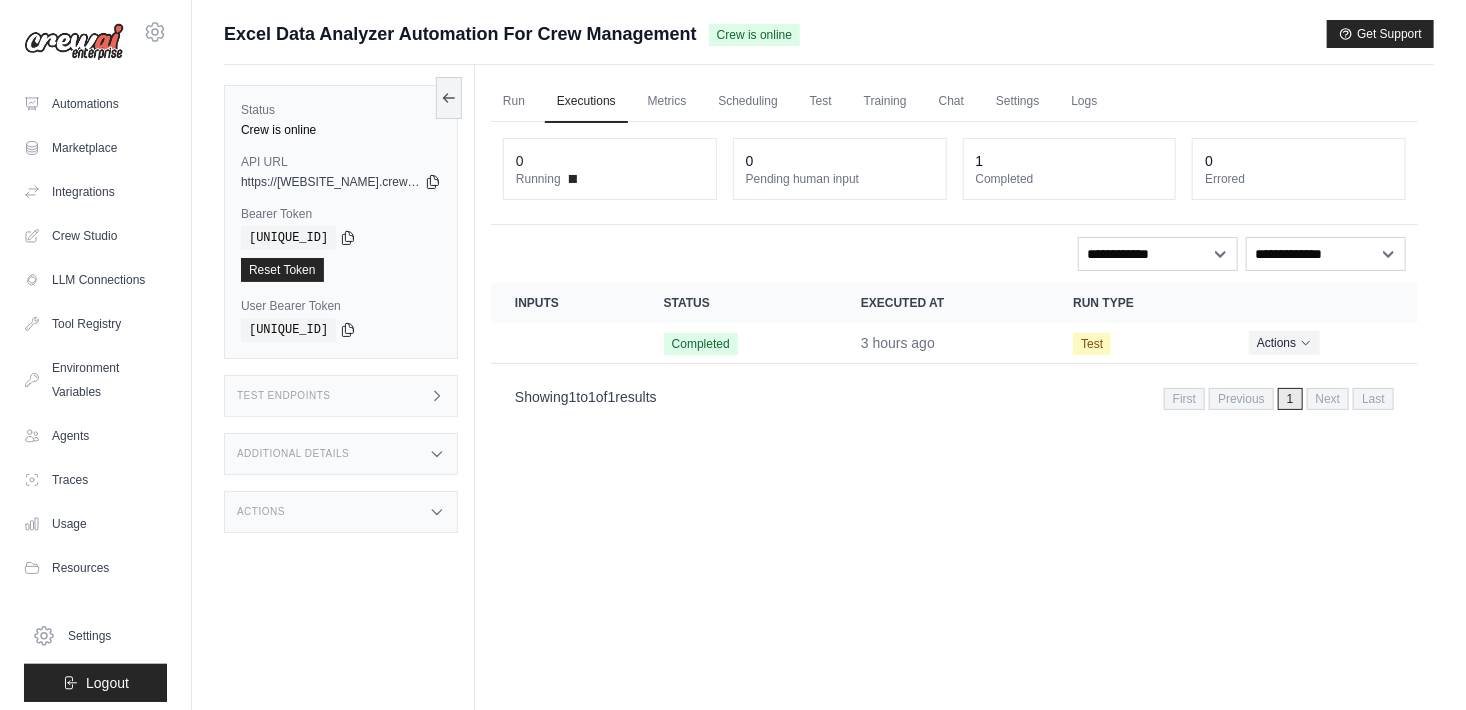 click on "Submit a support request
Describe your issue or question  *
Please be specific about what you're trying to achieve and any error messages you're seeing. Our expert team is ready to help and will respond as quickly as possible.
Cancel
Submit Request
Excel Data Analyzer Automation For Crew Management
Crew is online" at bounding box center (829, 42) 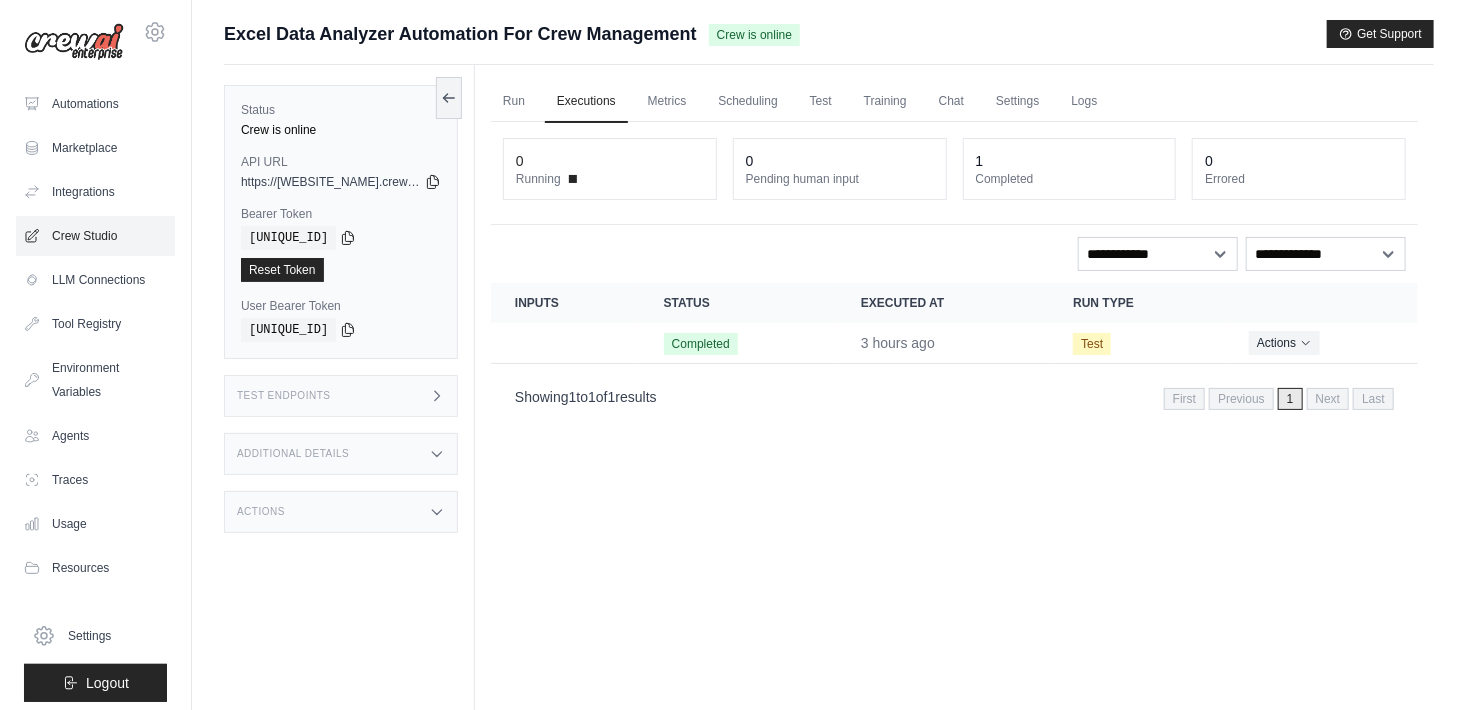 scroll, scrollTop: 7, scrollLeft: 0, axis: vertical 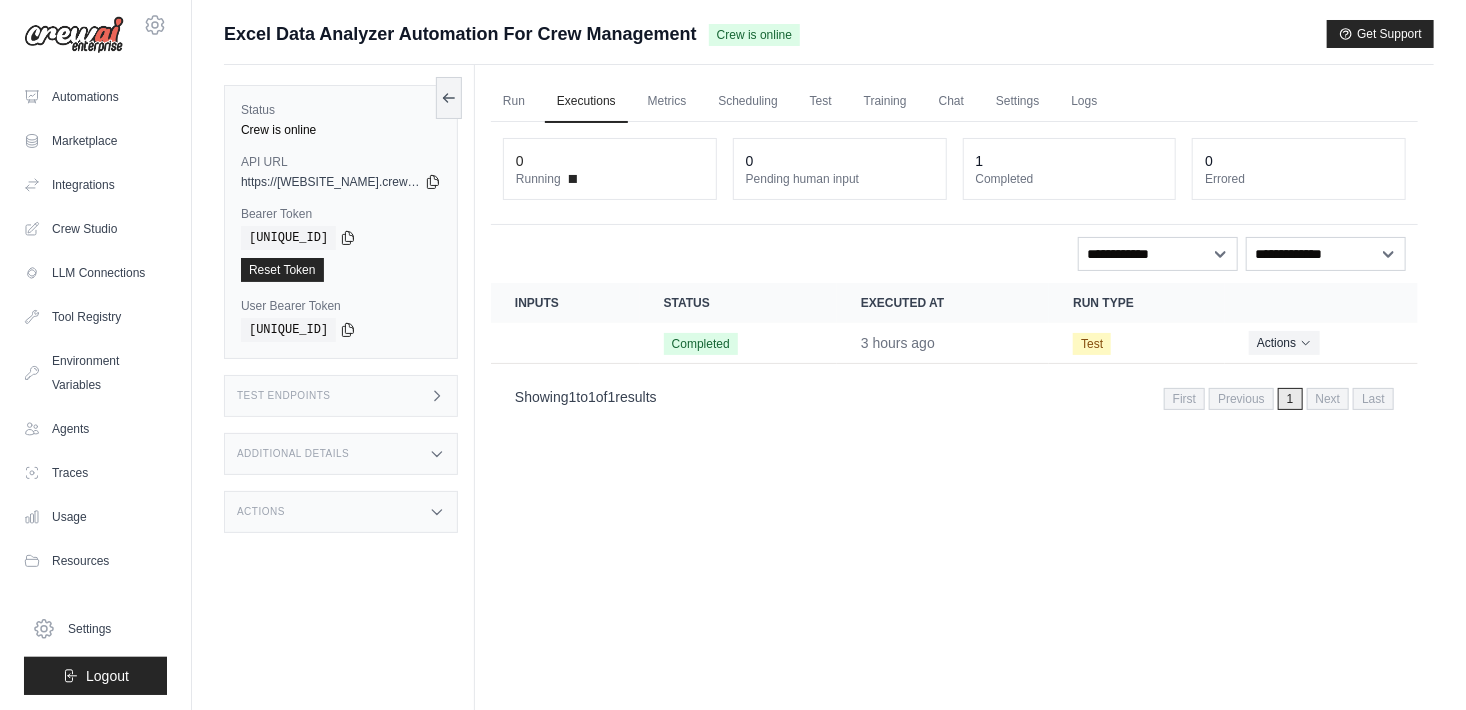 click 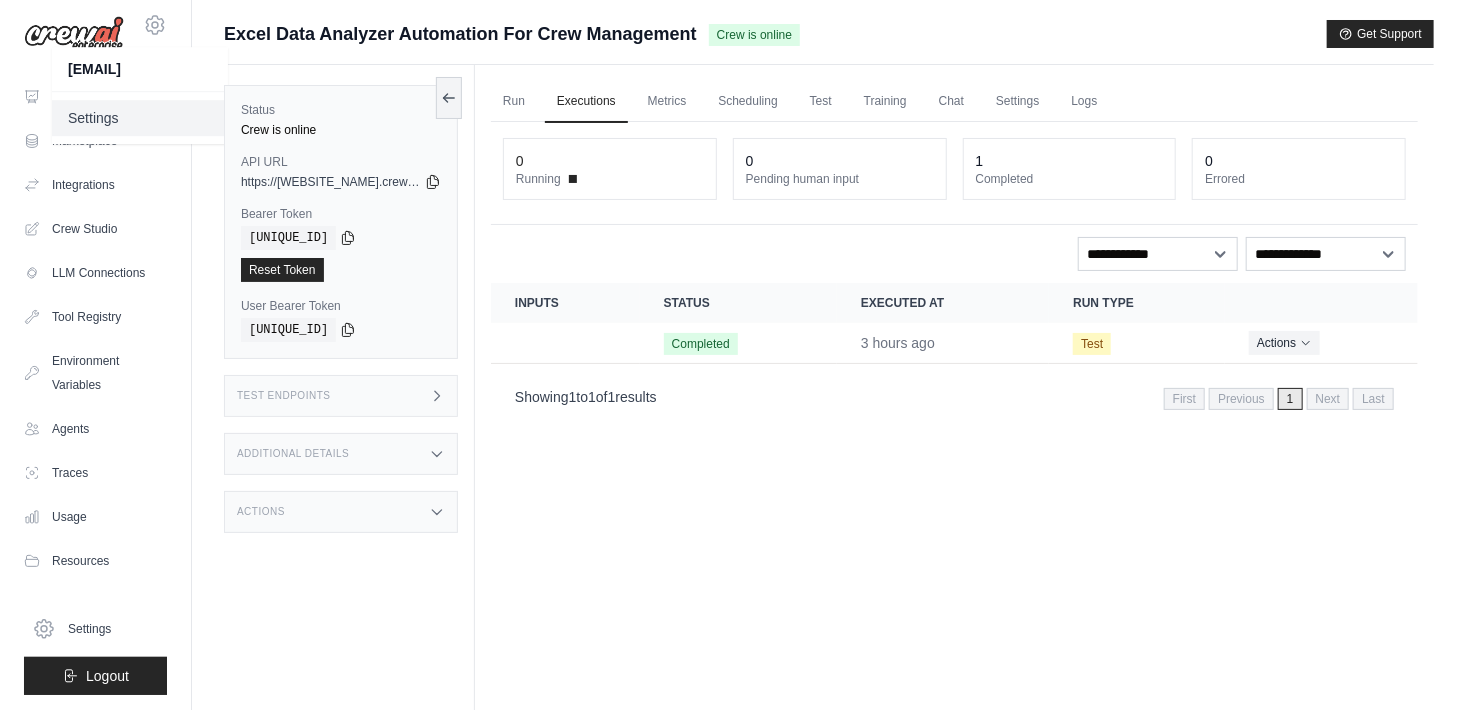 click on "Settings" at bounding box center (140, 118) 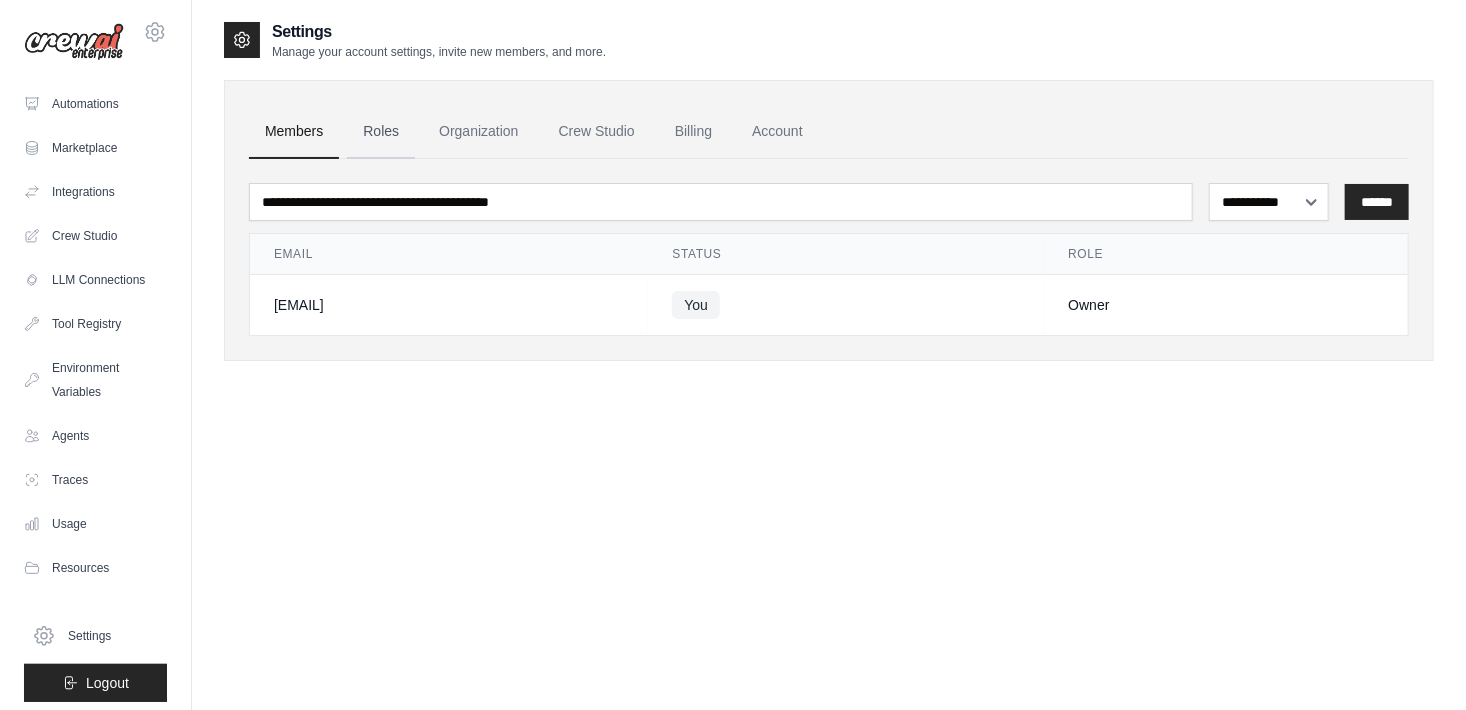 click on "Roles" at bounding box center [381, 132] 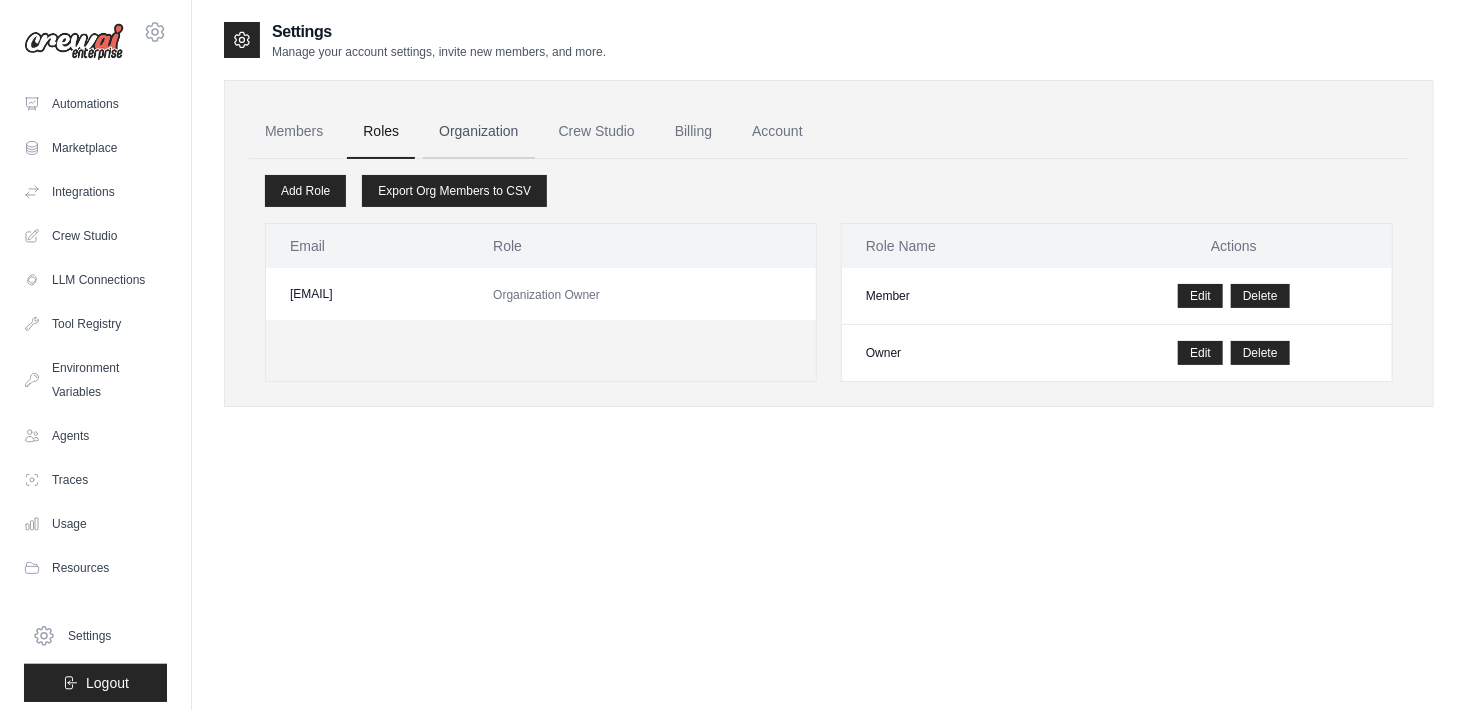 click on "Organization" at bounding box center (478, 132) 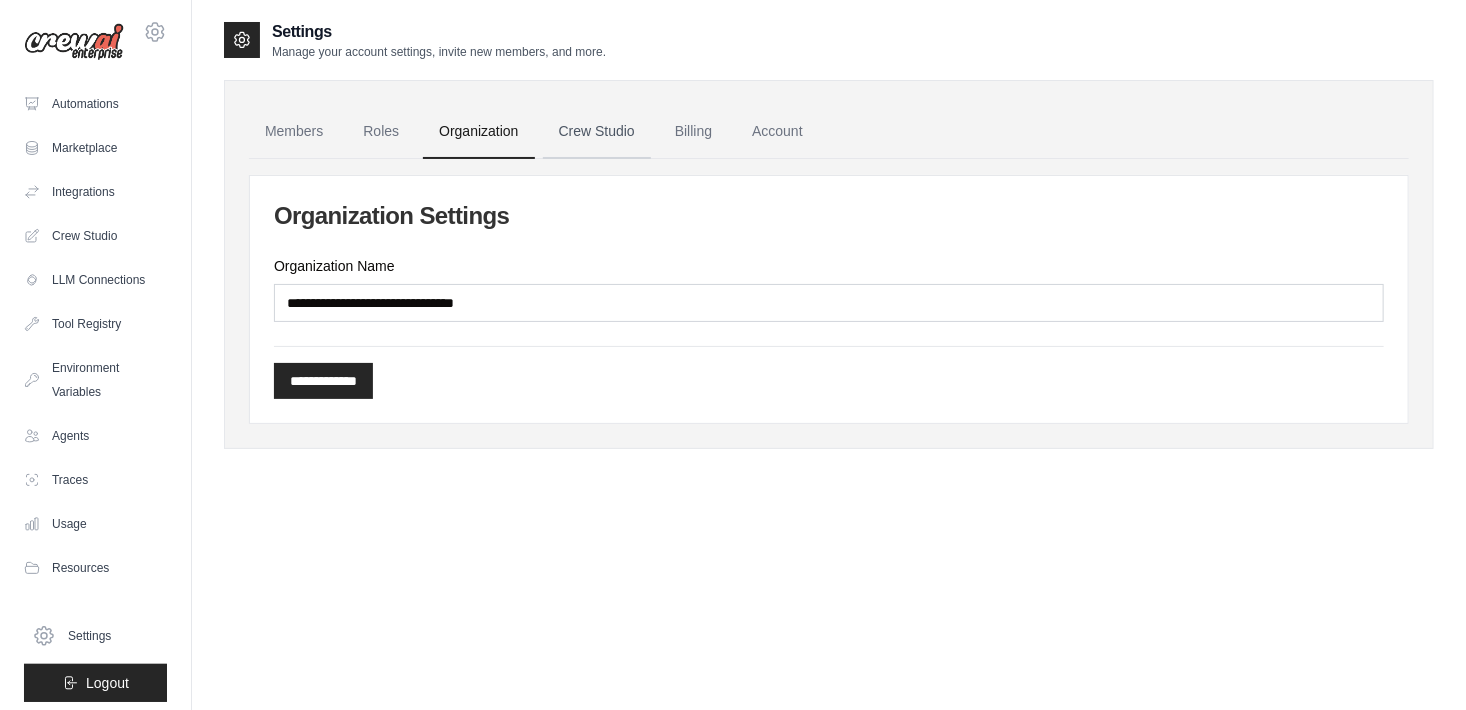 click on "Crew Studio" at bounding box center (597, 132) 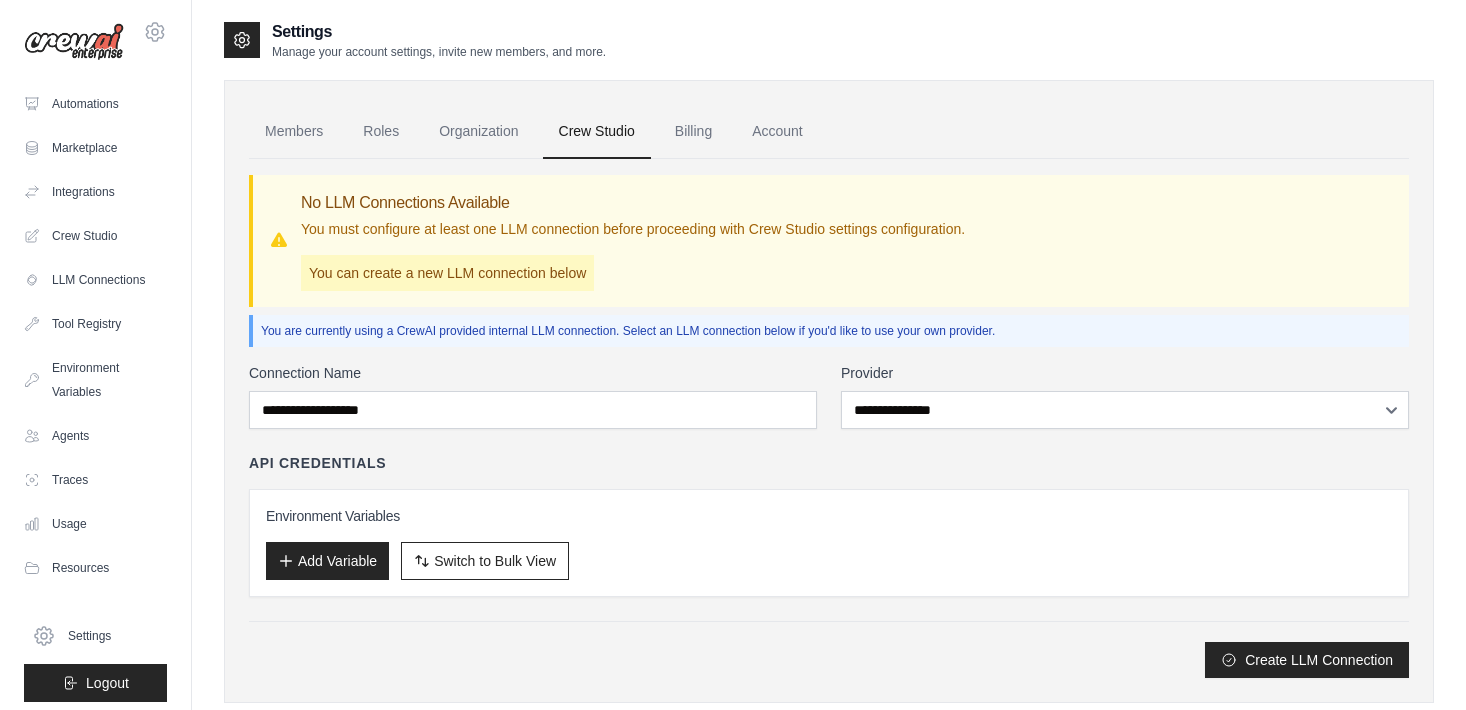 scroll, scrollTop: 0, scrollLeft: 0, axis: both 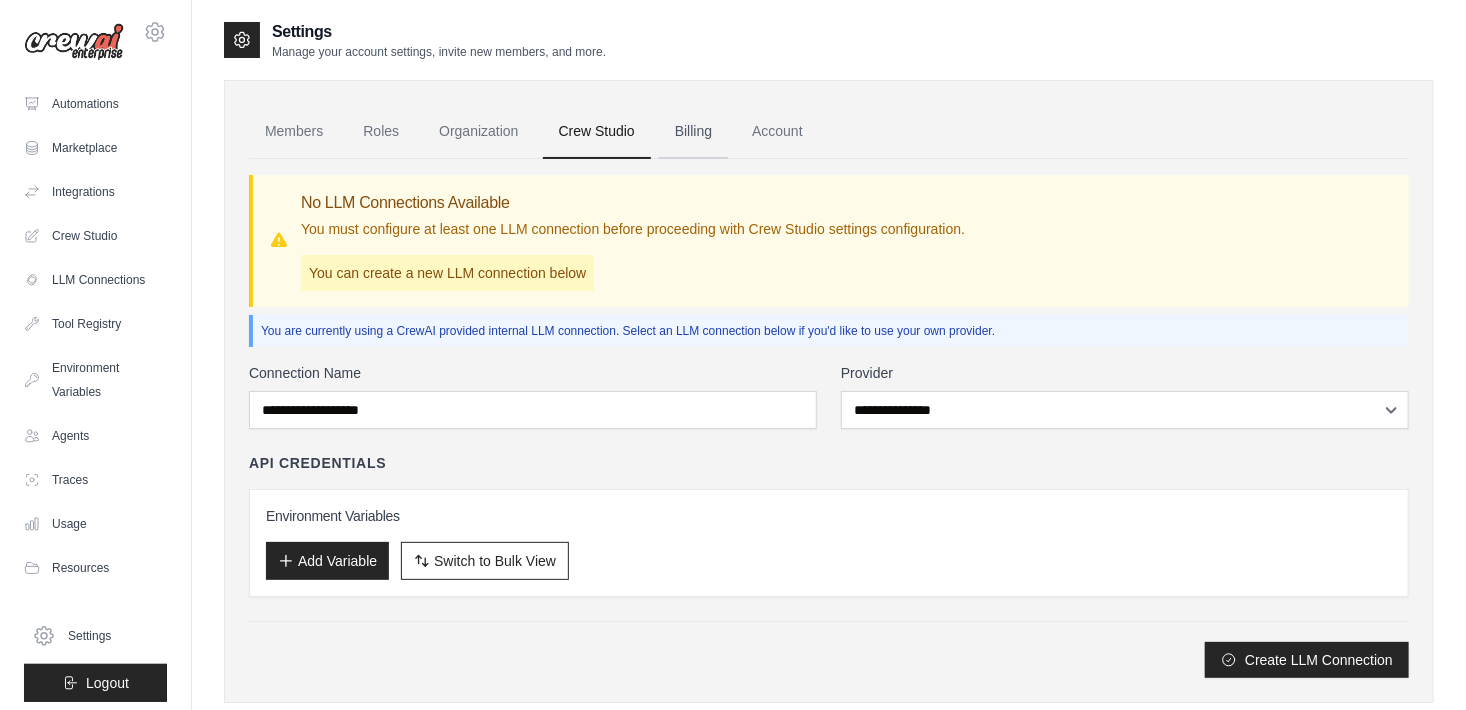 click on "Billing" at bounding box center [693, 132] 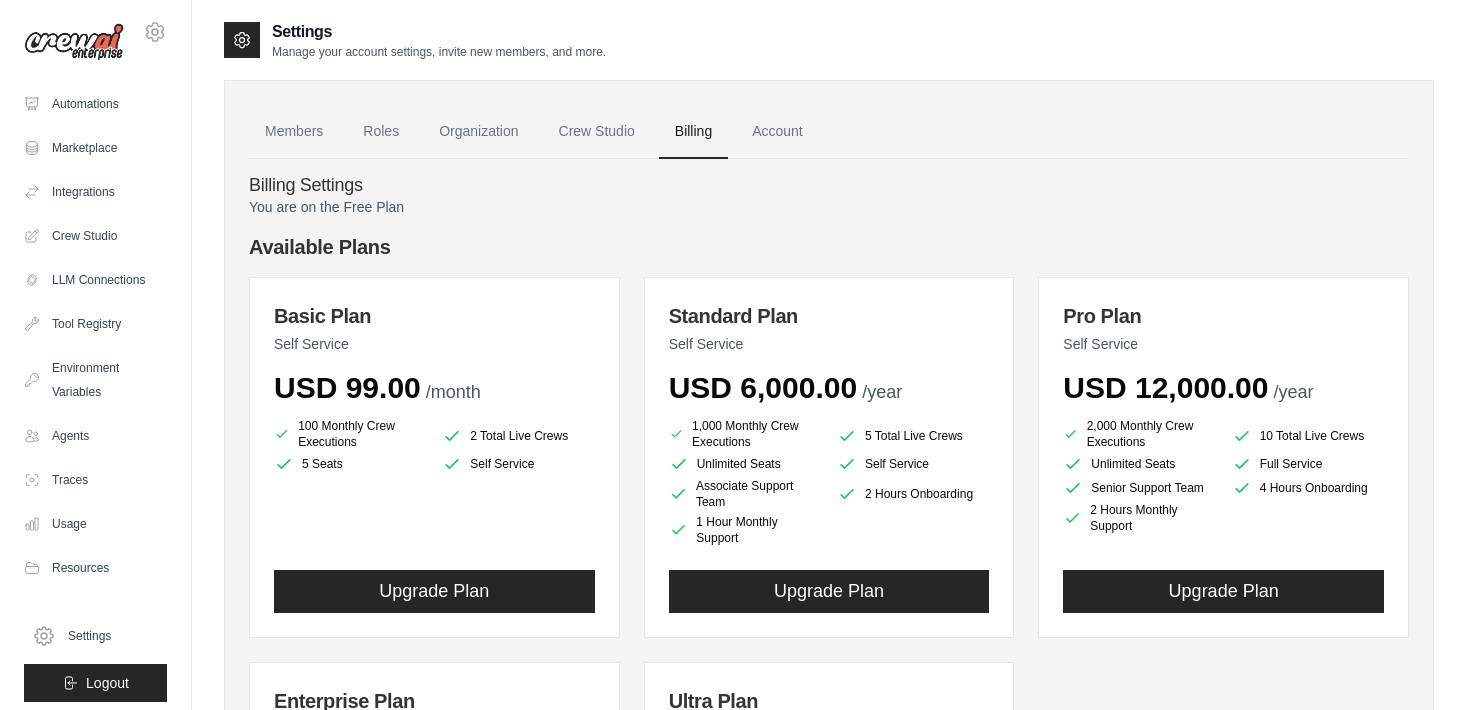 scroll, scrollTop: 0, scrollLeft: 0, axis: both 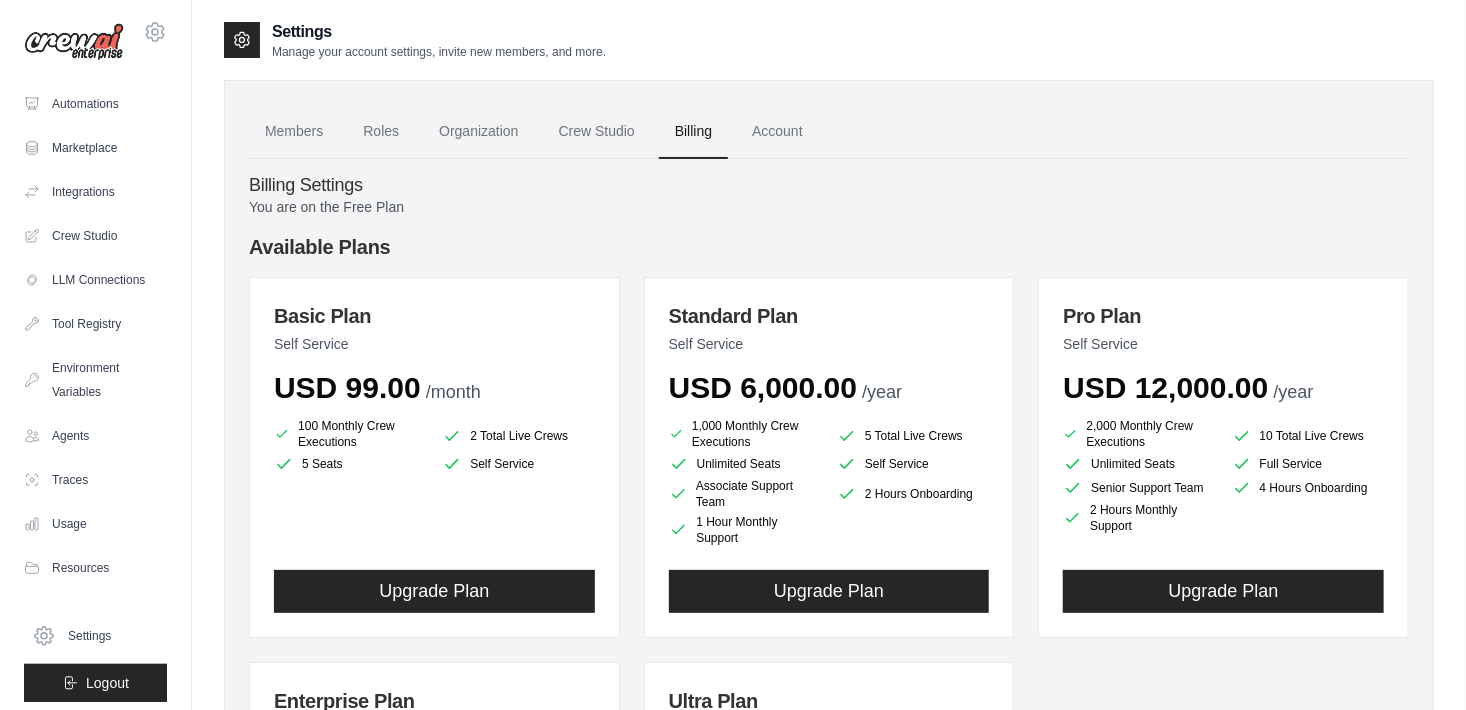 click on "Environment Variables" at bounding box center (95, 380) 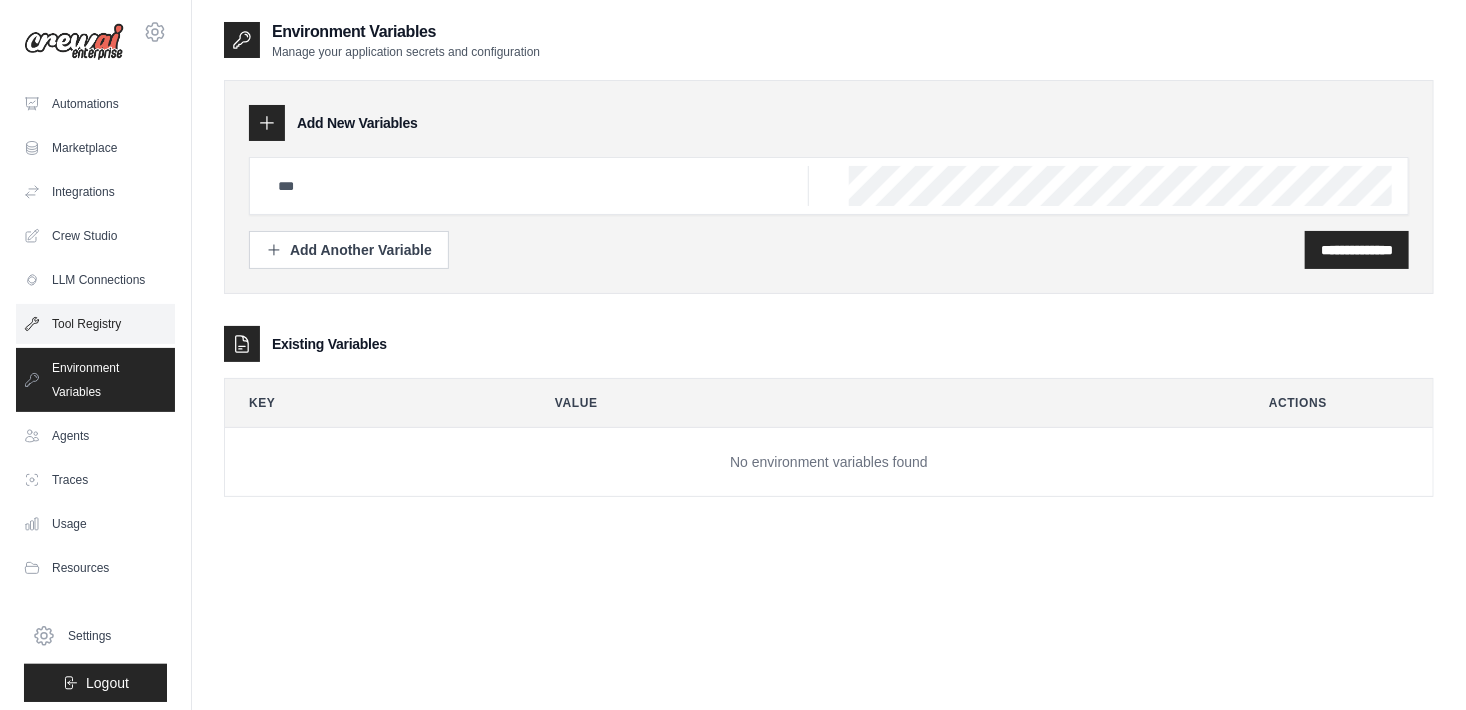 click on "Tool Registry" at bounding box center [95, 324] 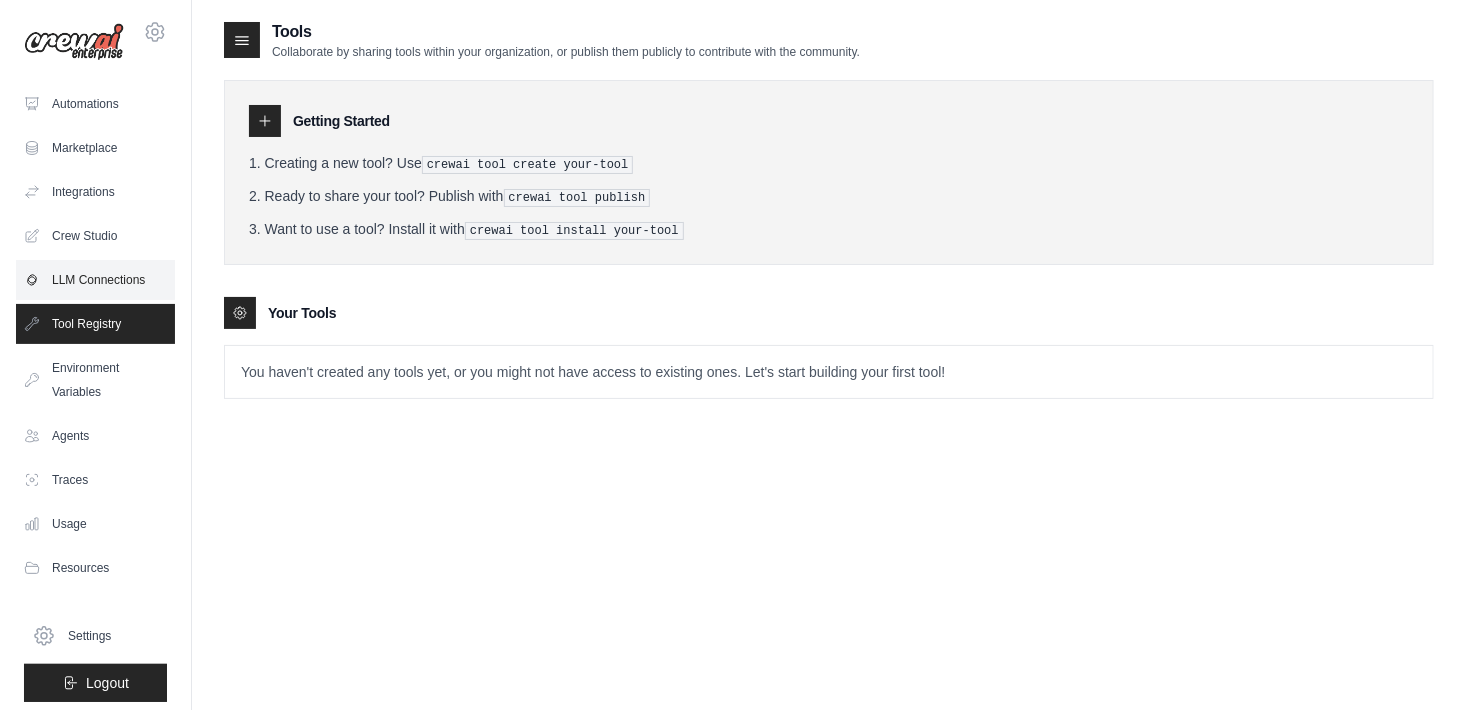 click on "LLM Connections" at bounding box center (95, 280) 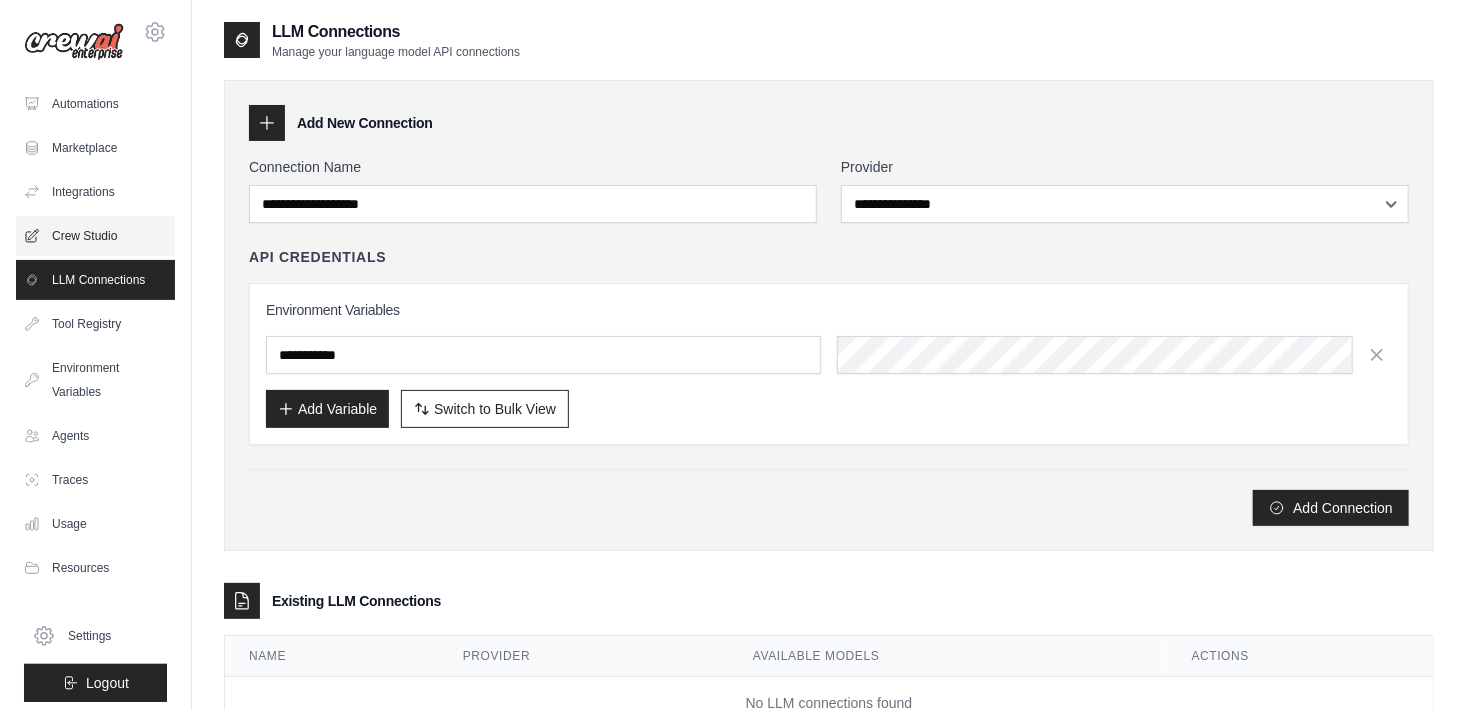 click on "Crew Studio" at bounding box center (95, 236) 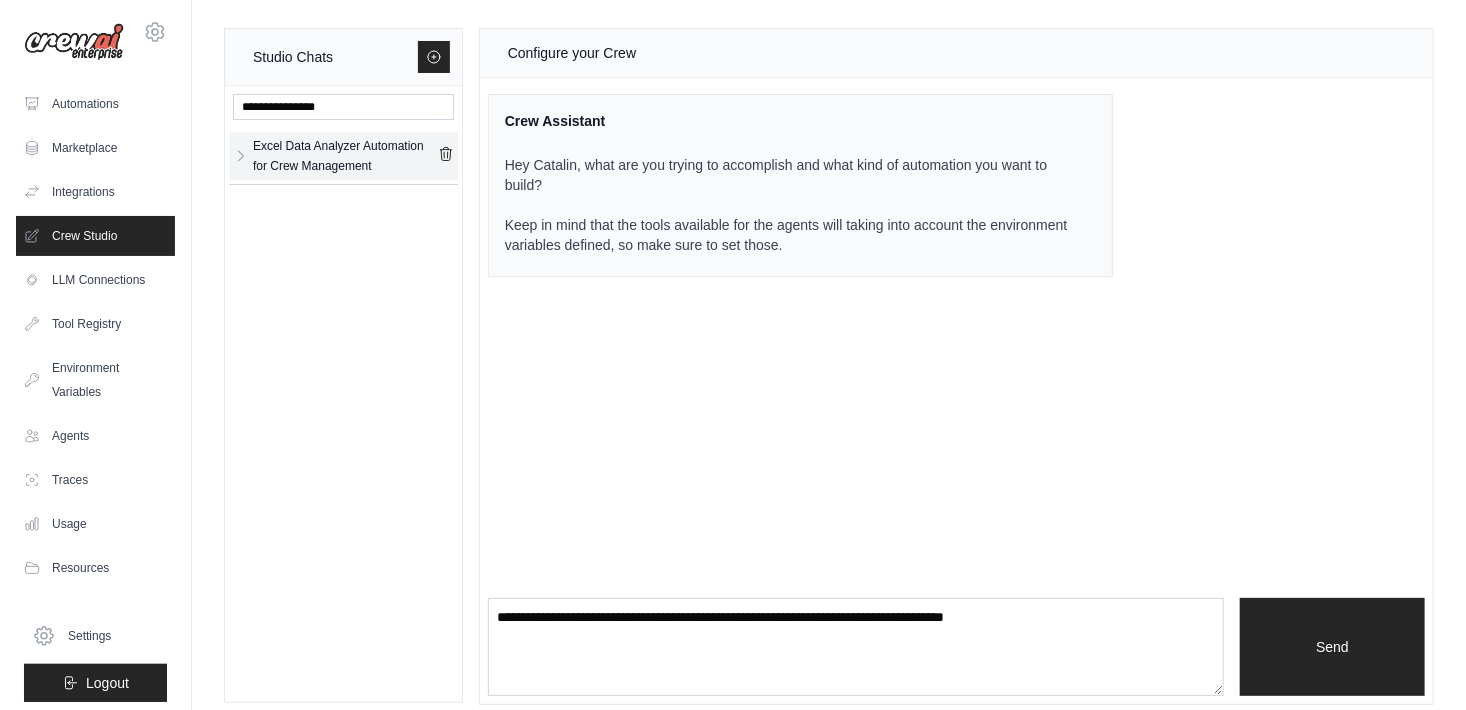 click on "Excel Data Analyzer Automation for Crew Management" at bounding box center [345, 156] 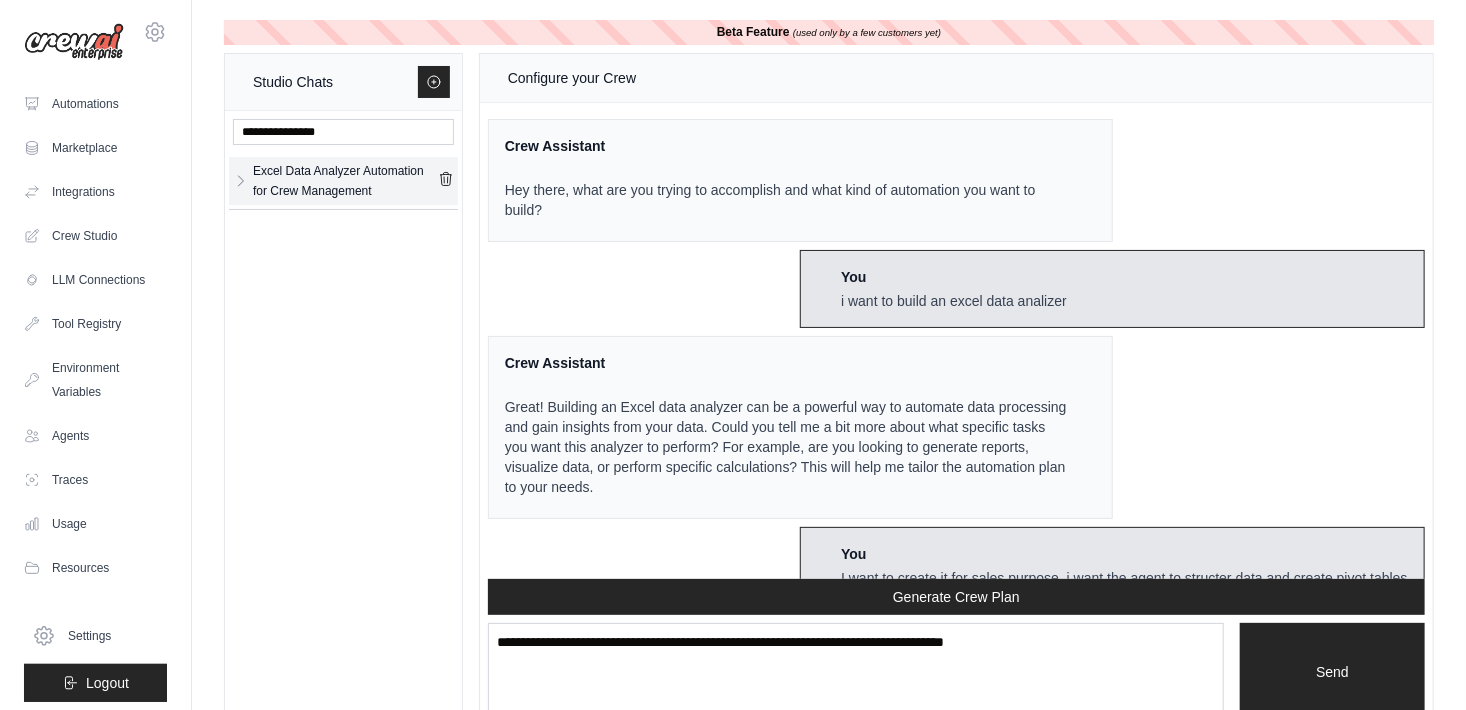 scroll, scrollTop: 2580, scrollLeft: 0, axis: vertical 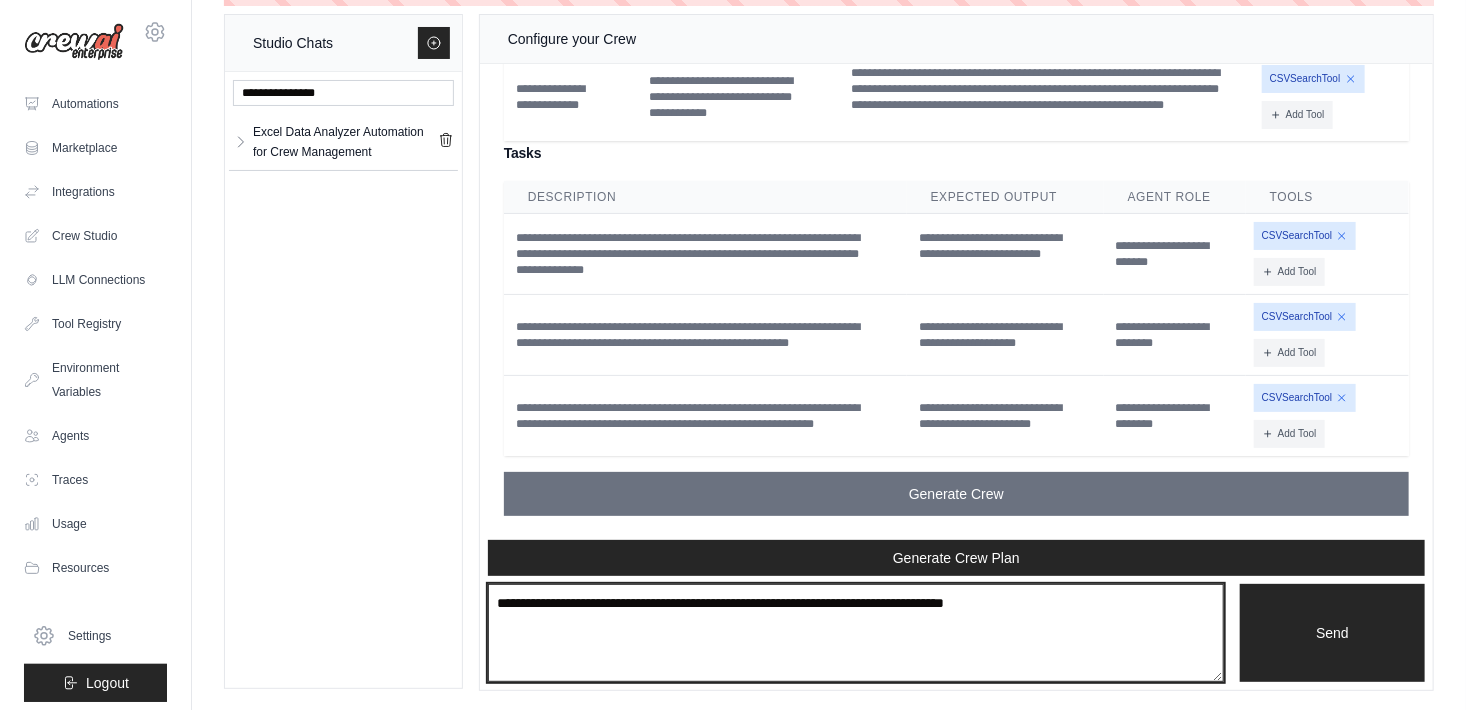 click at bounding box center [856, 633] 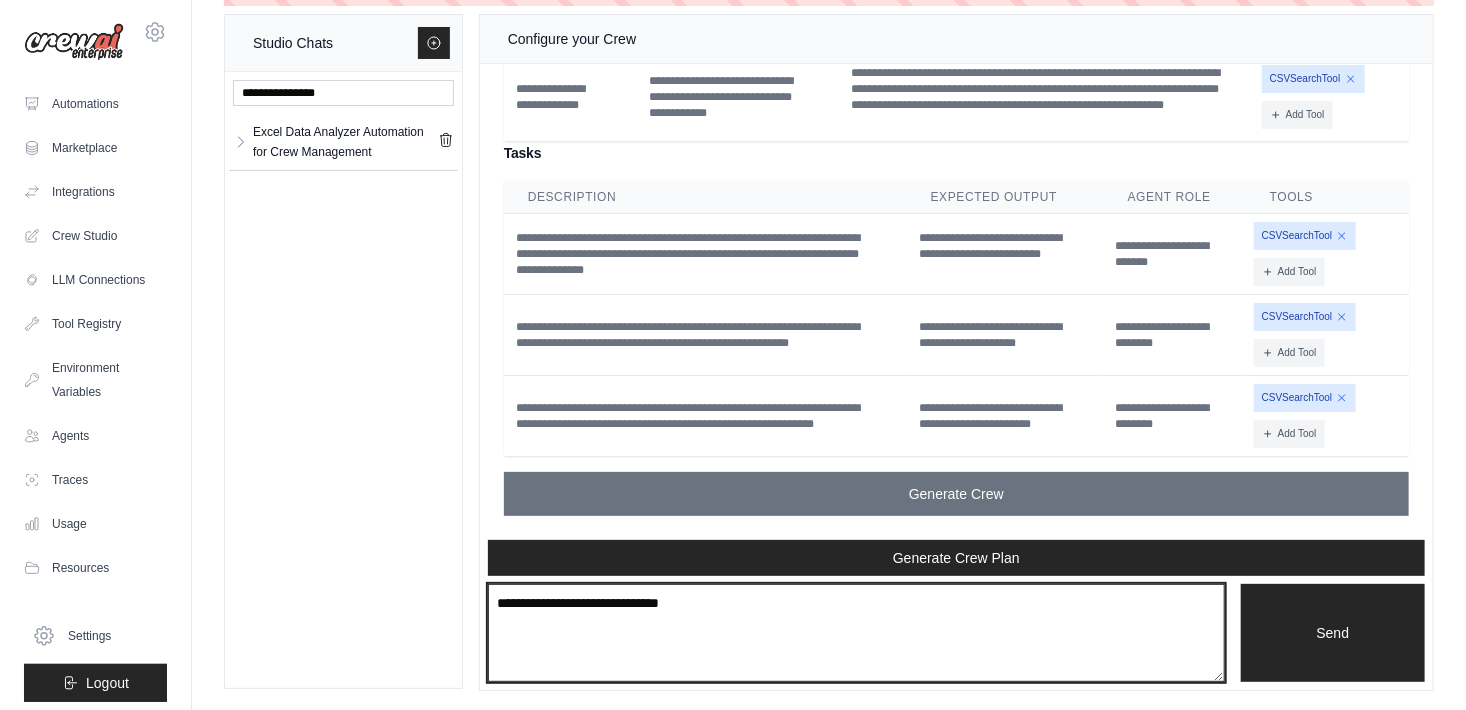 type on "**********" 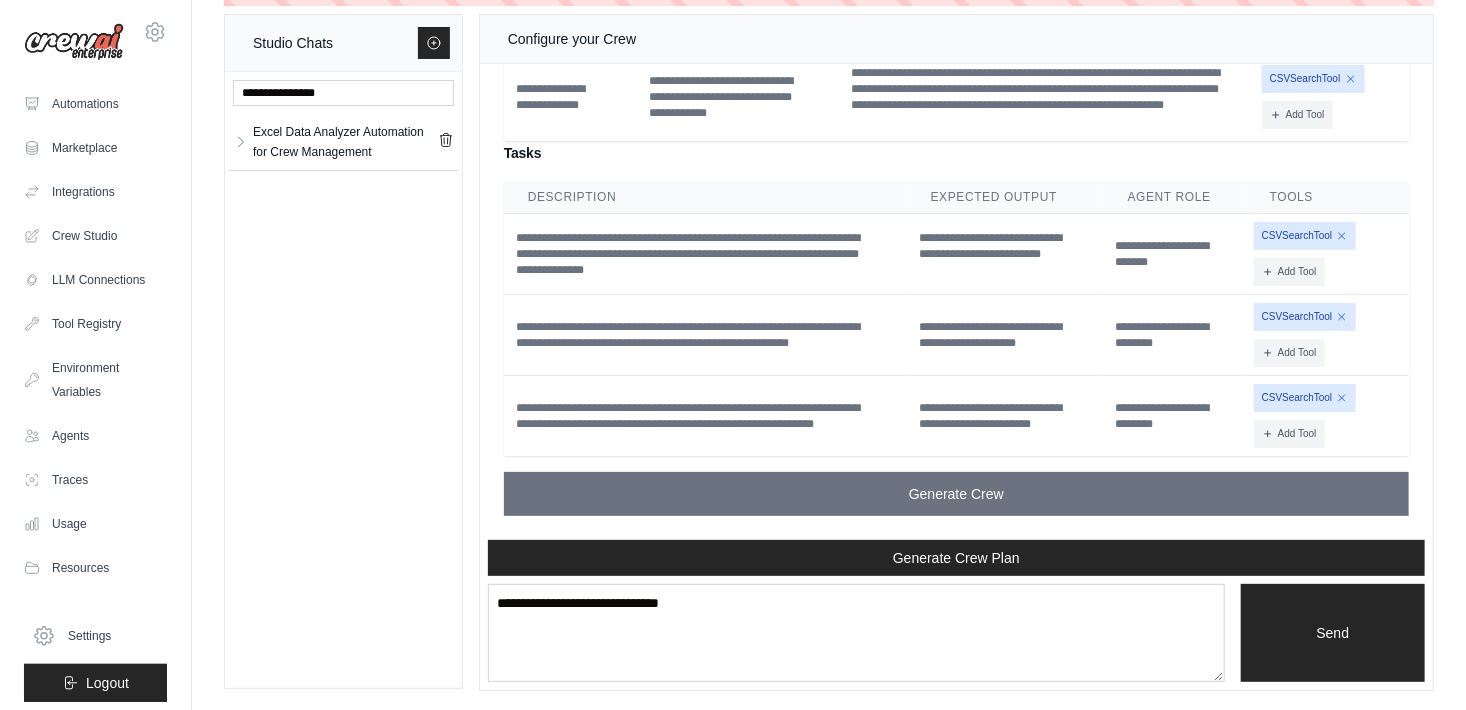 type 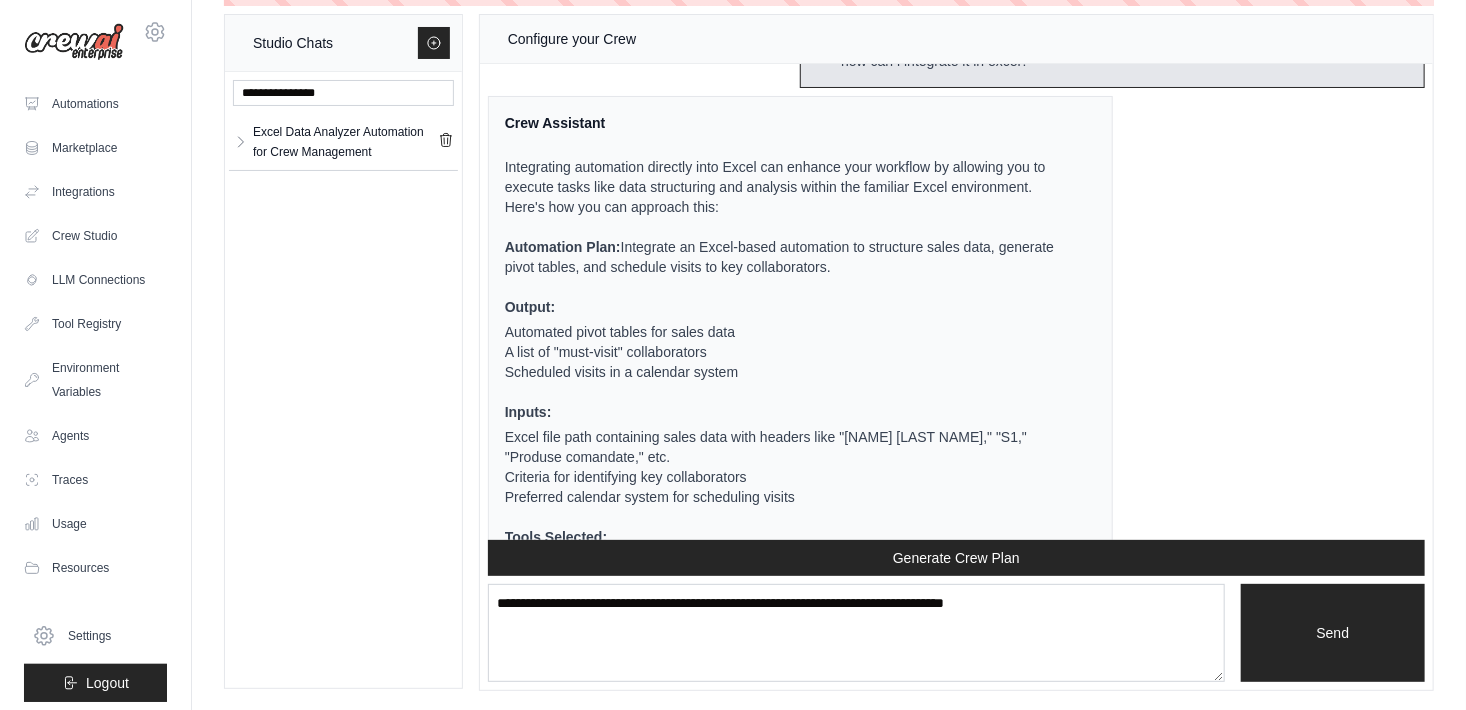 scroll, scrollTop: 2949, scrollLeft: 0, axis: vertical 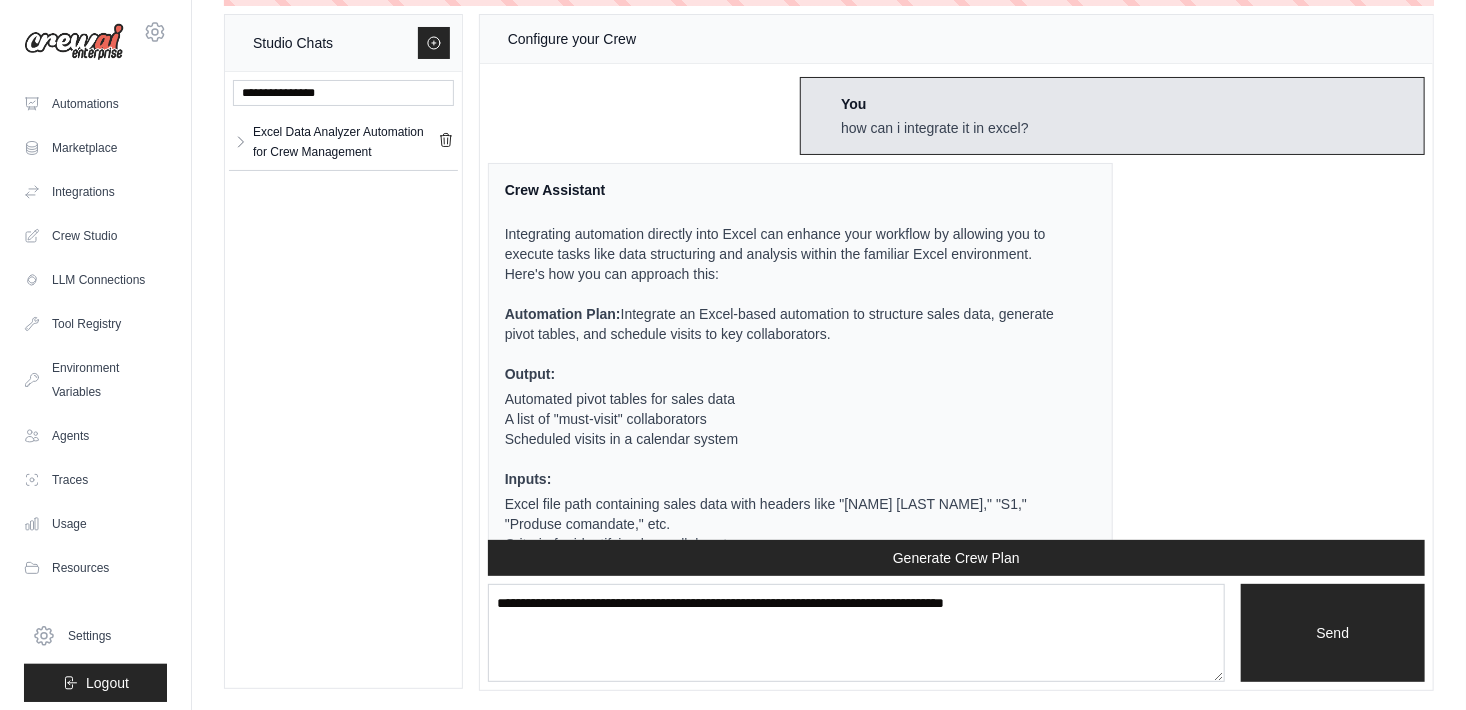 drag, startPoint x: 1205, startPoint y: 360, endPoint x: 1159, endPoint y: 360, distance: 46 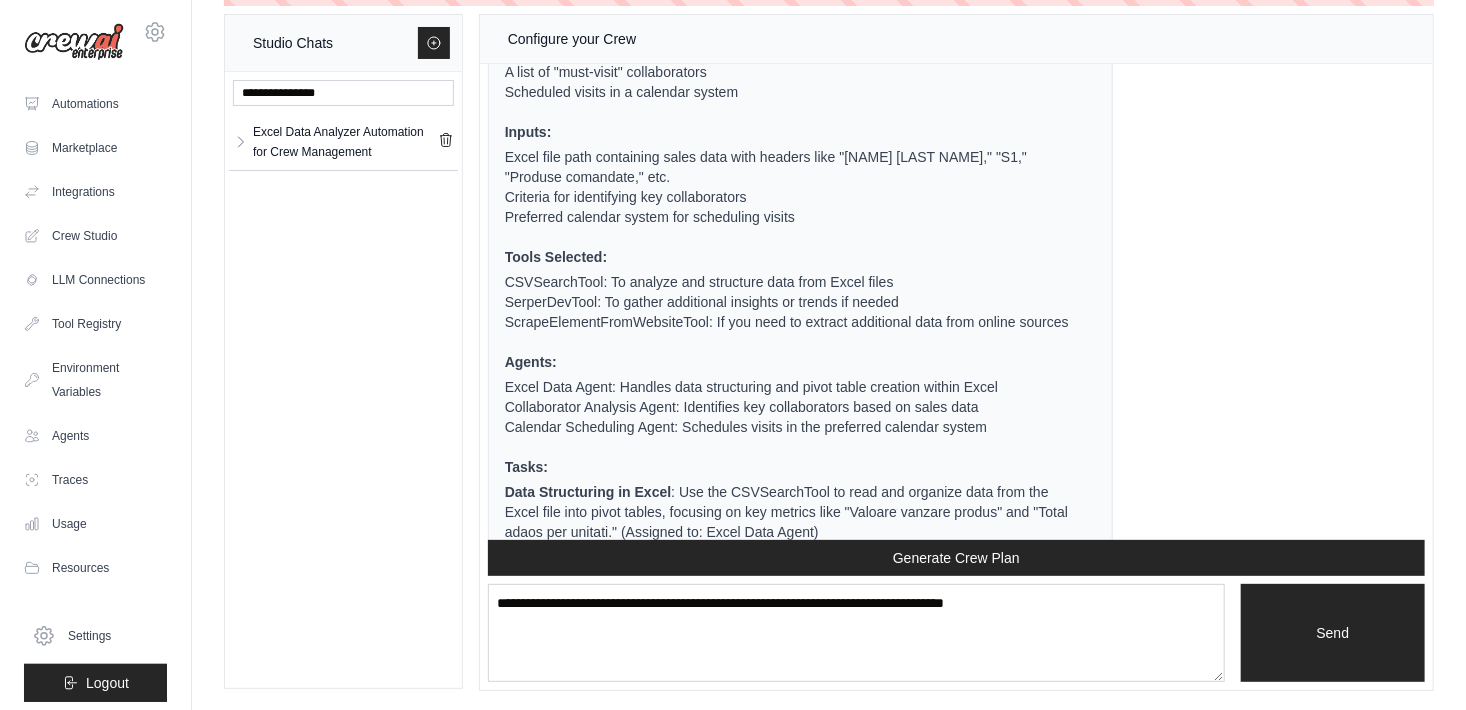 scroll, scrollTop: 3349, scrollLeft: 0, axis: vertical 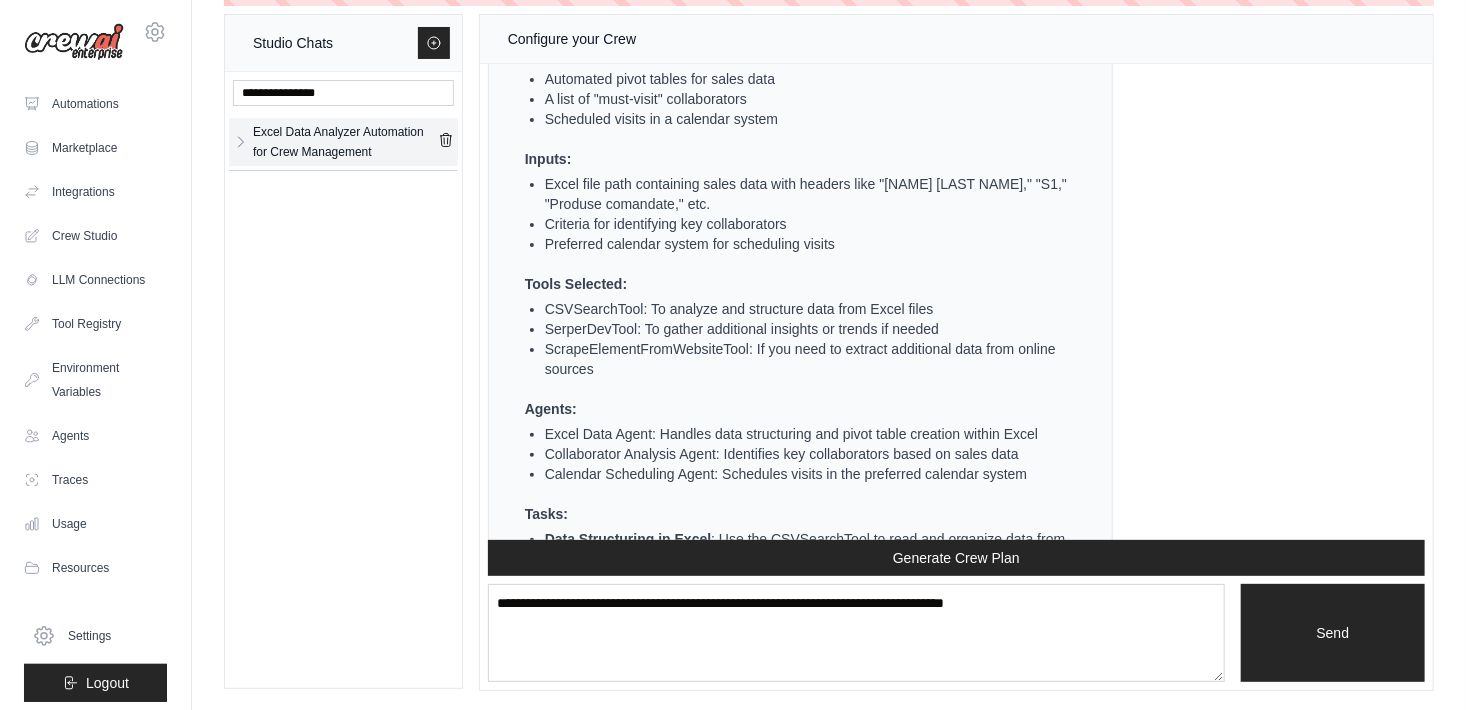 click 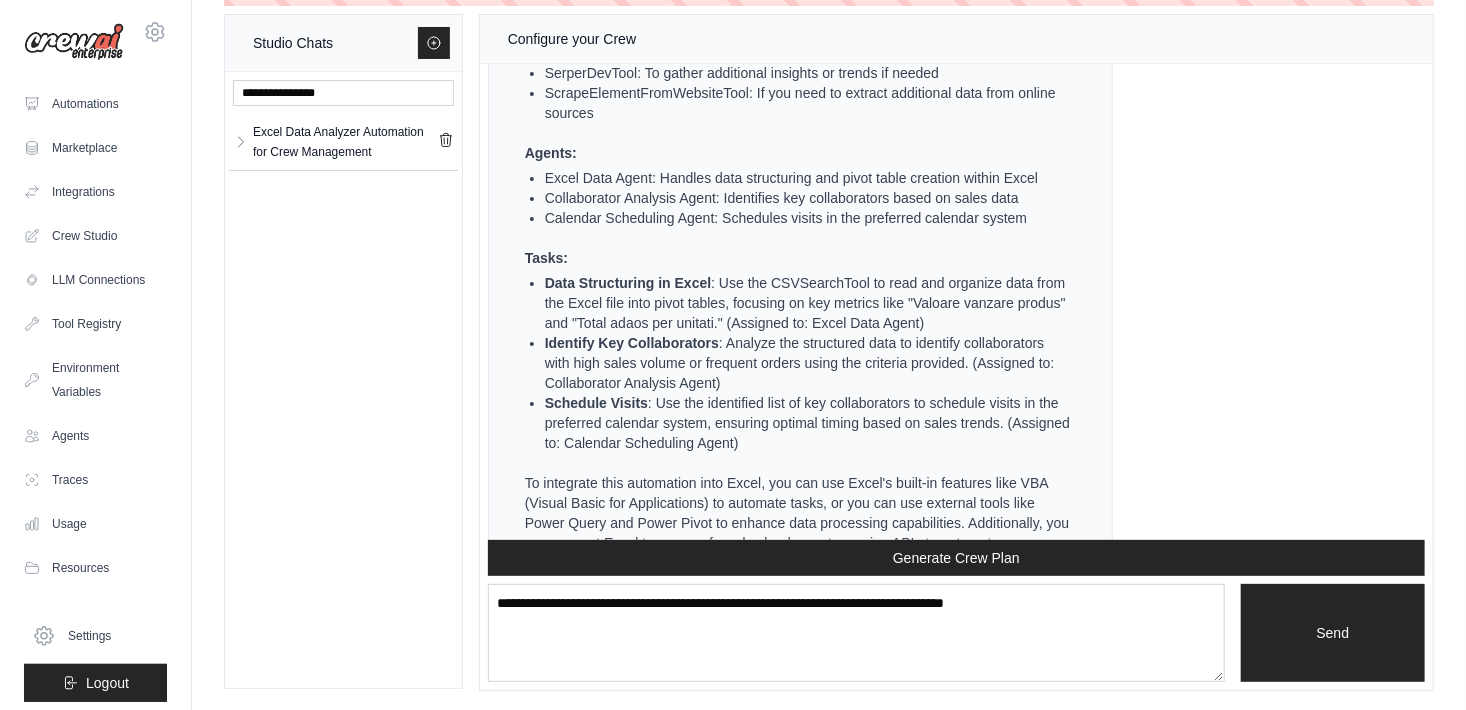 scroll, scrollTop: 3749, scrollLeft: 0, axis: vertical 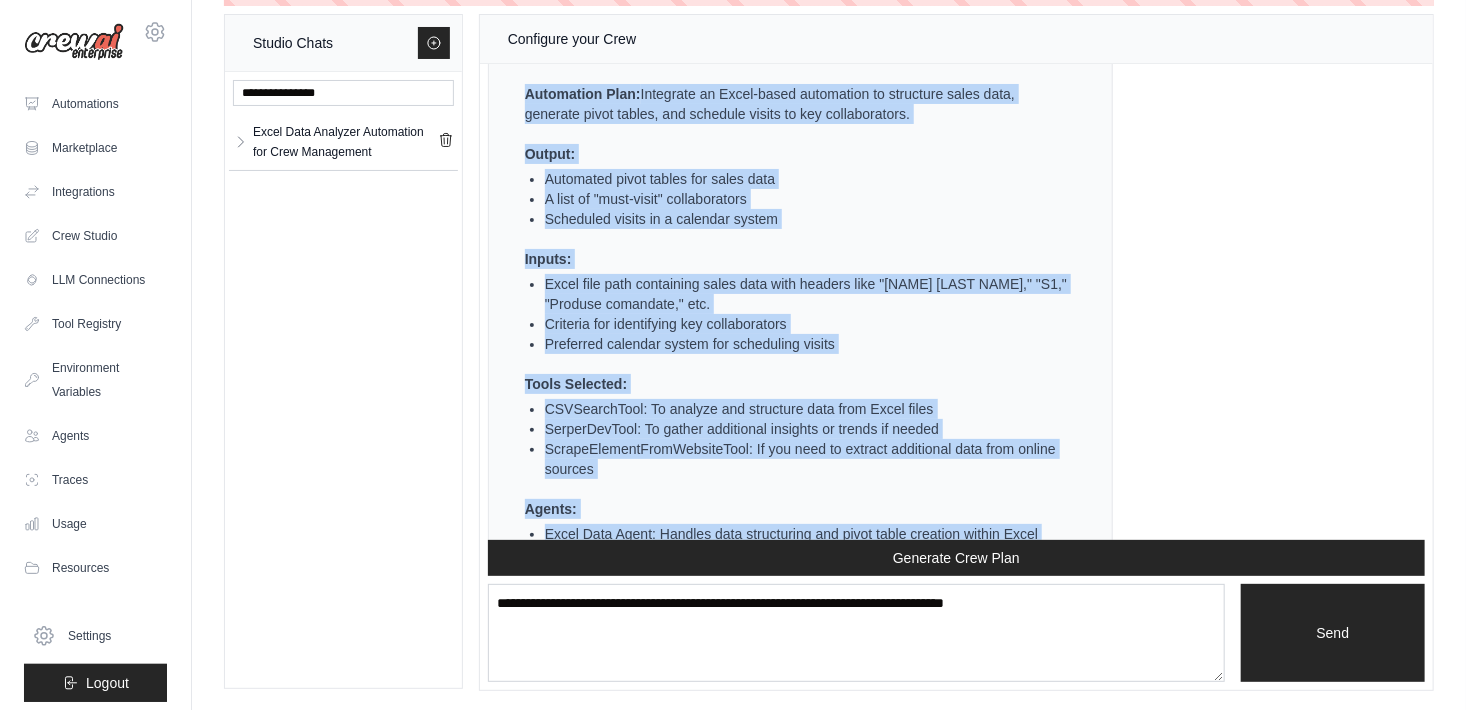 drag, startPoint x: 649, startPoint y: 489, endPoint x: 621, endPoint y: 427, distance: 68.0294 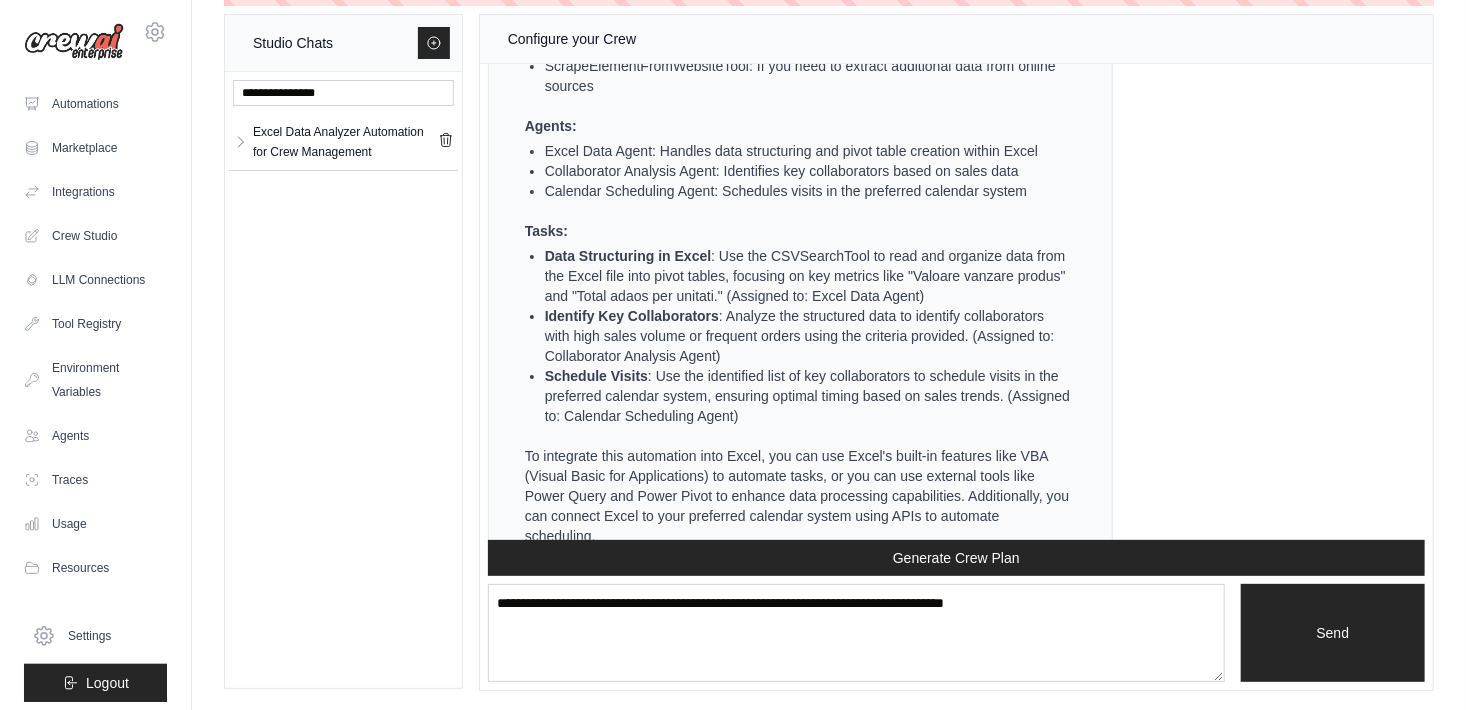scroll, scrollTop: 3649, scrollLeft: 0, axis: vertical 